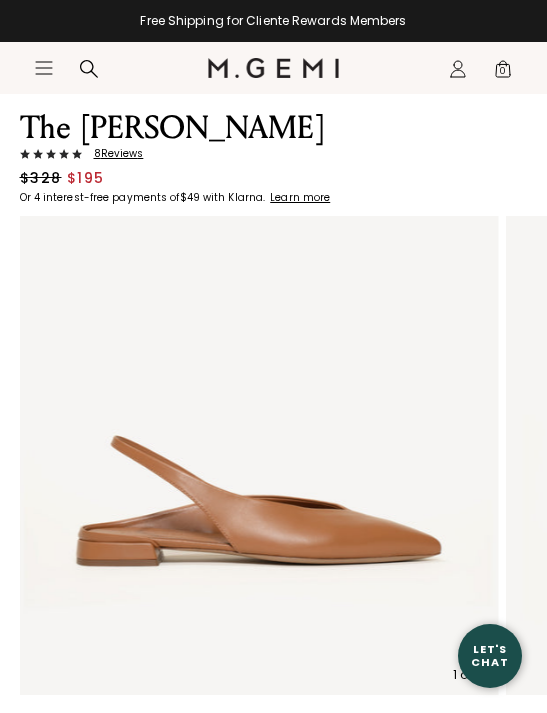 scroll, scrollTop: 0, scrollLeft: 0, axis: both 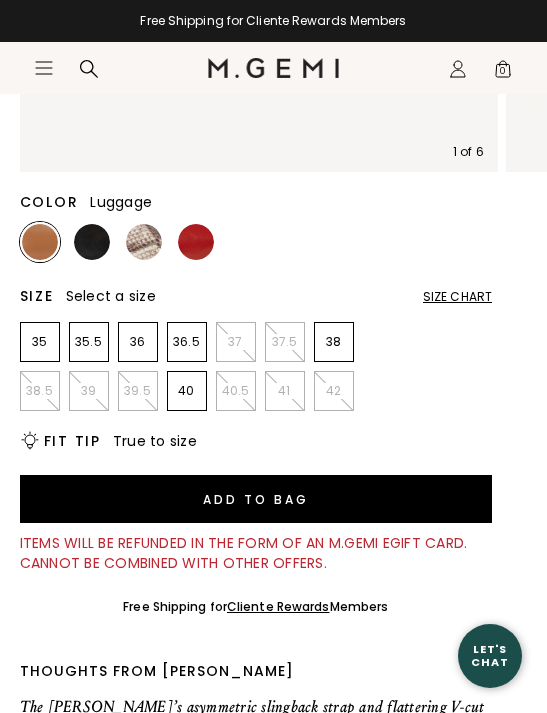 click at bounding box center [196, 242] 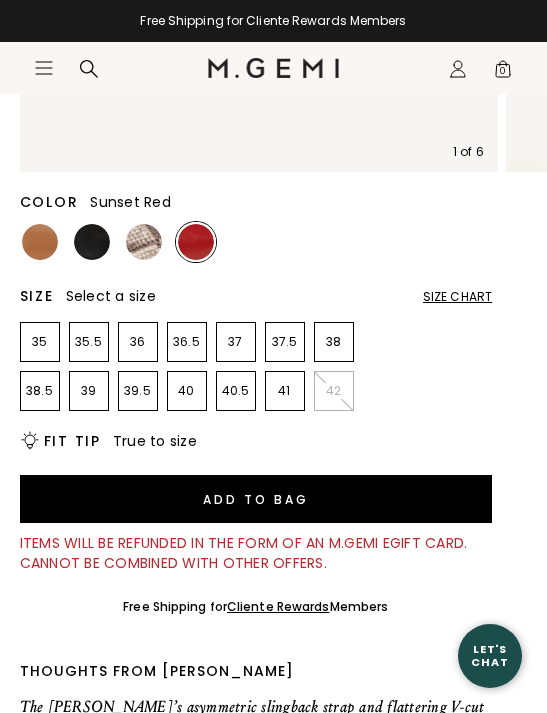 scroll, scrollTop: 0, scrollLeft: 0, axis: both 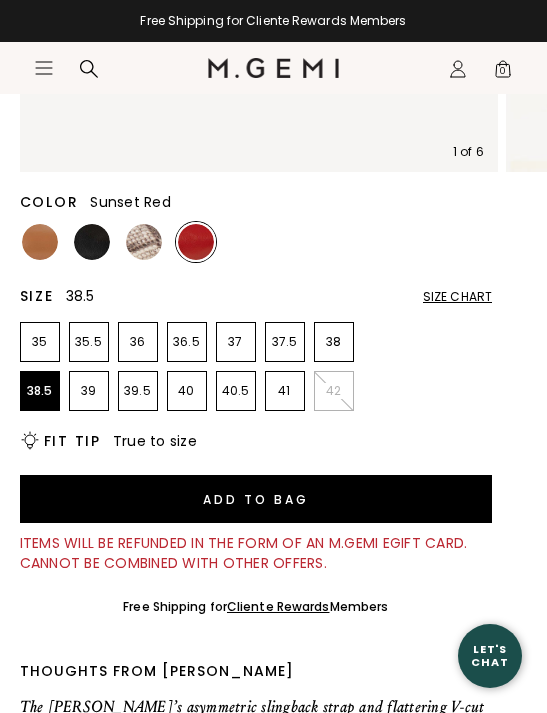 click on "38.5" at bounding box center (40, 391) 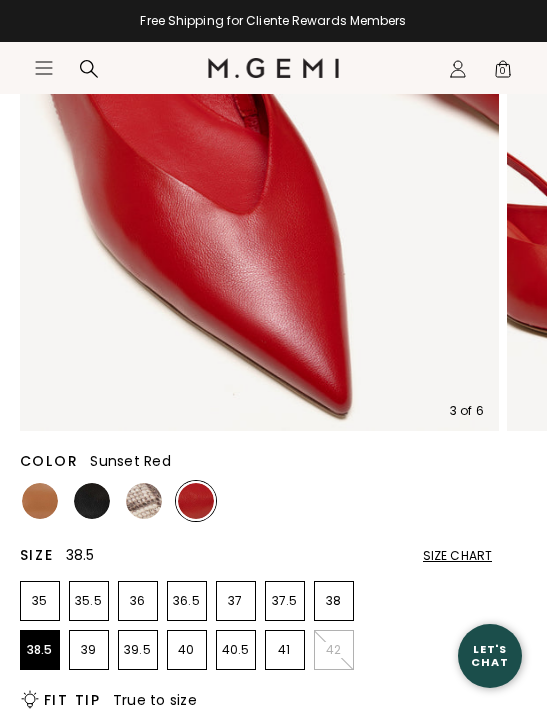 scroll, scrollTop: 445, scrollLeft: 0, axis: vertical 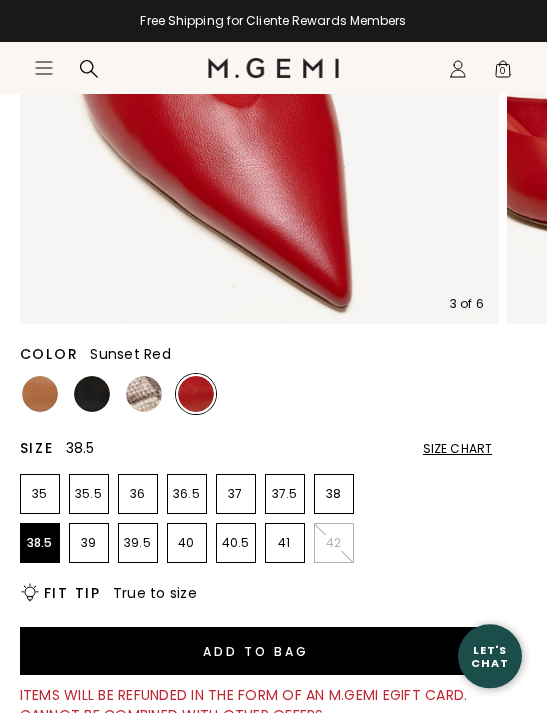 click on "Icons/20x20/profile@2x" 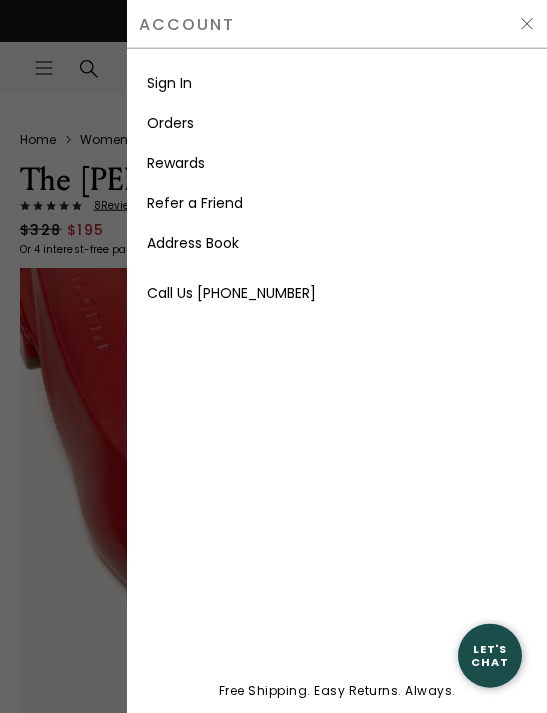 scroll, scrollTop: 23, scrollLeft: 0, axis: vertical 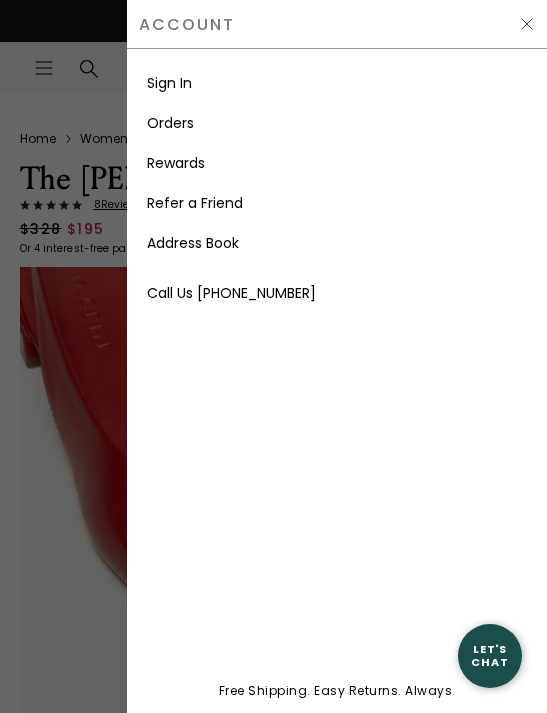 click on "Orders" at bounding box center (170, 123) 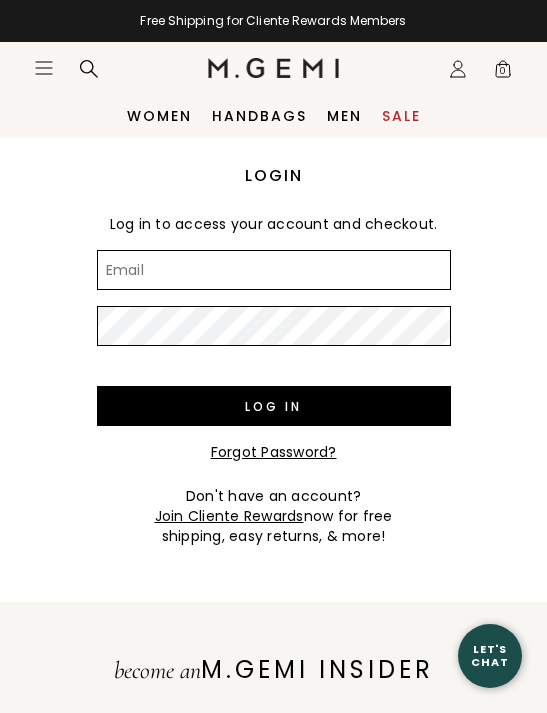 scroll, scrollTop: 0, scrollLeft: 0, axis: both 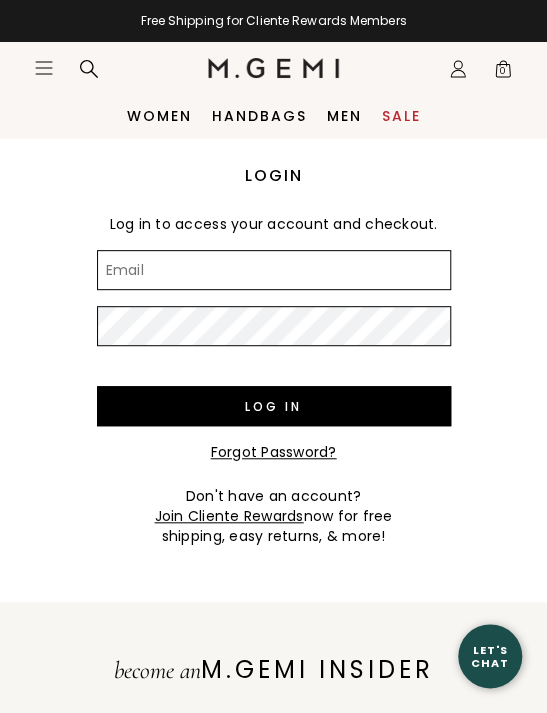 click on "Email" at bounding box center (274, 270) 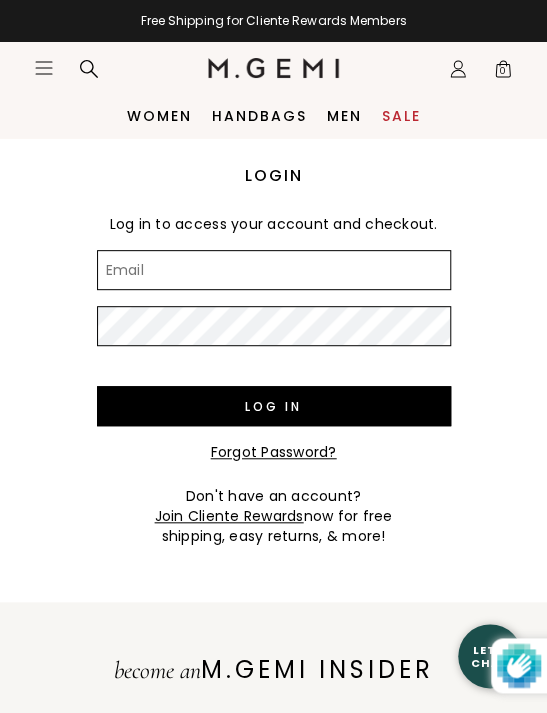 scroll, scrollTop: 0, scrollLeft: 0, axis: both 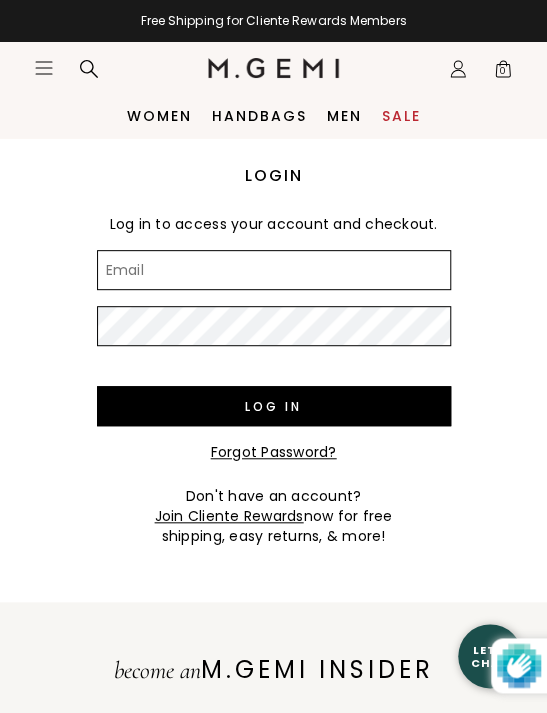 type on "wicher@wwsid.com" 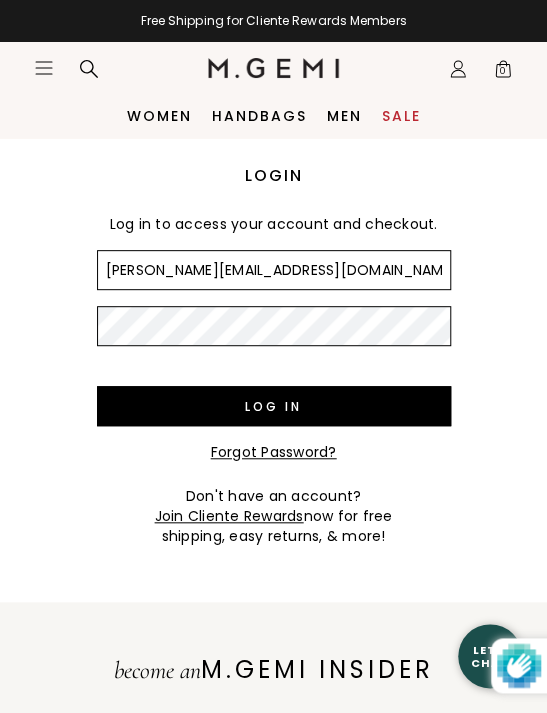 click on "Log in" at bounding box center (274, 406) 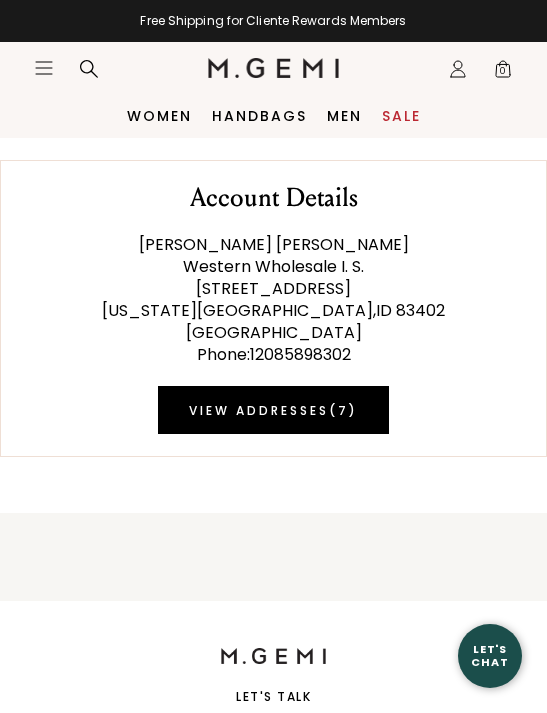 scroll, scrollTop: 0, scrollLeft: 0, axis: both 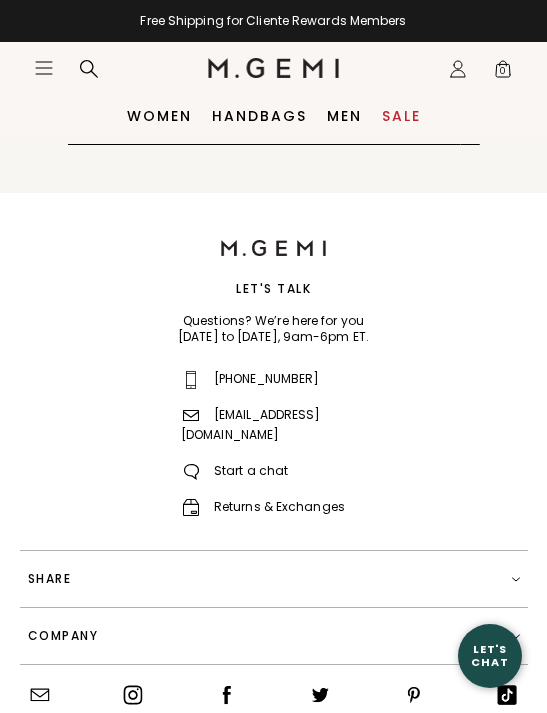 click at bounding box center (191, 507) 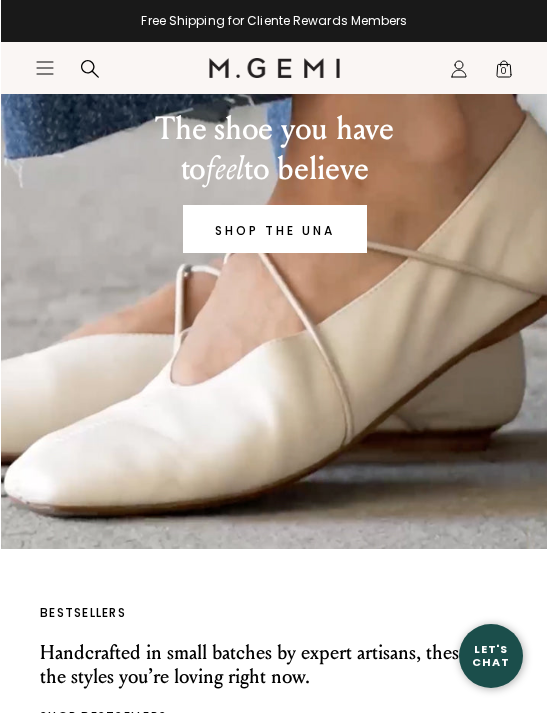 scroll, scrollTop: 0, scrollLeft: 0, axis: both 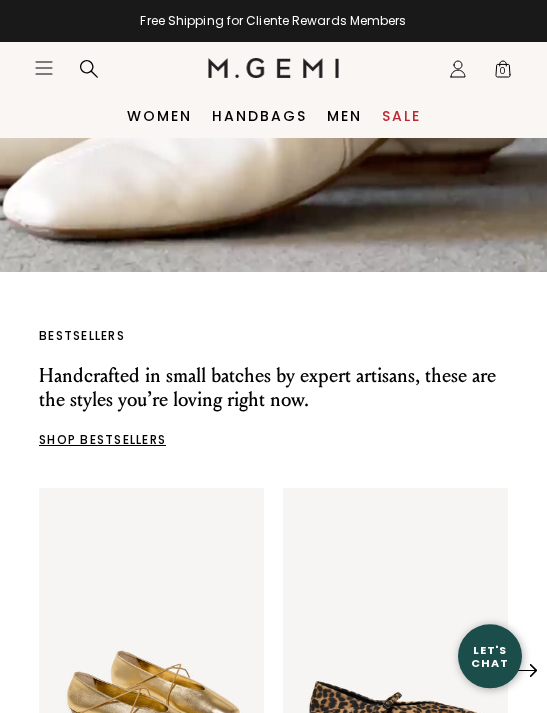 click on "Icons/20x20/hamburger@2x" 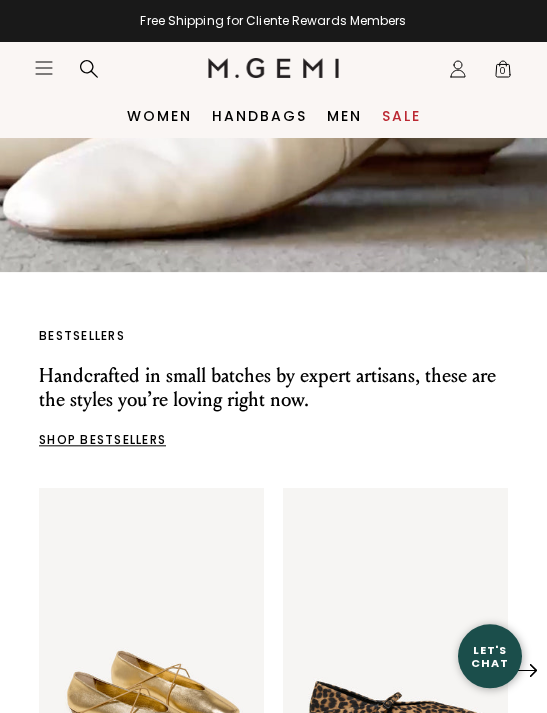 scroll, scrollTop: 607, scrollLeft: 0, axis: vertical 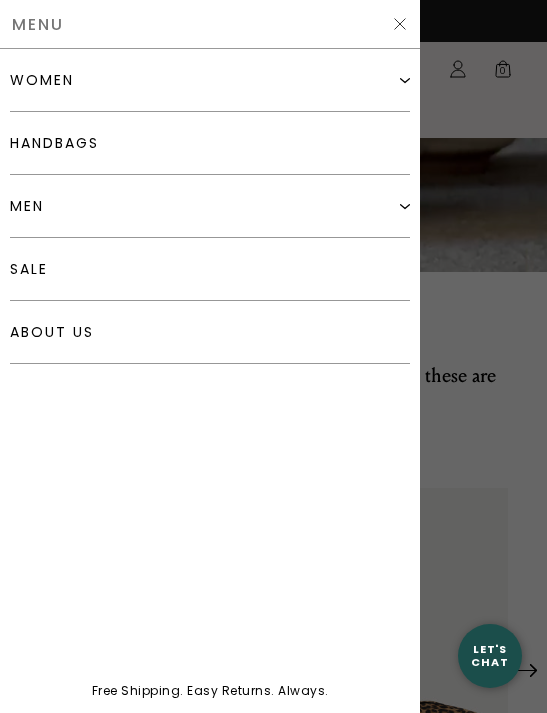 click on "women" at bounding box center [210, 80] 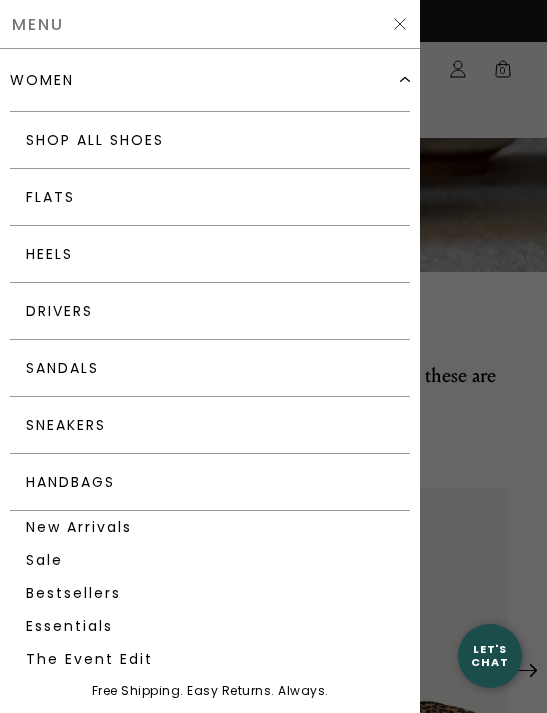 click on "Flats" at bounding box center [210, 197] 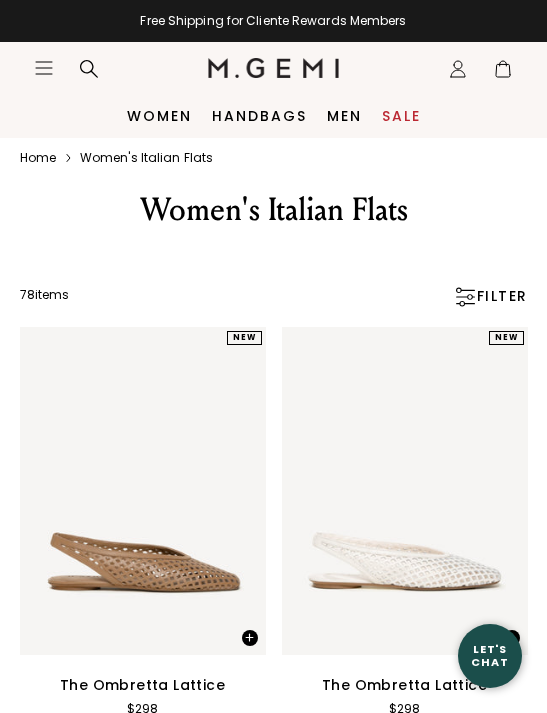 scroll, scrollTop: 0, scrollLeft: 0, axis: both 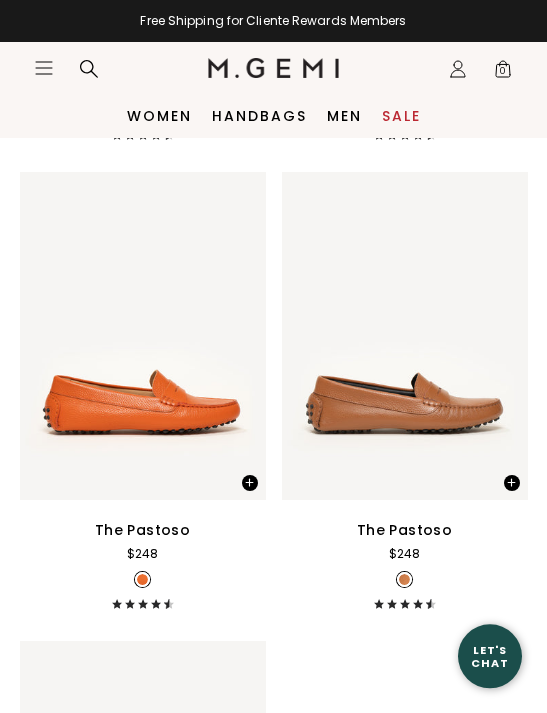 click on "Icons/20x20/hamburger@2x" 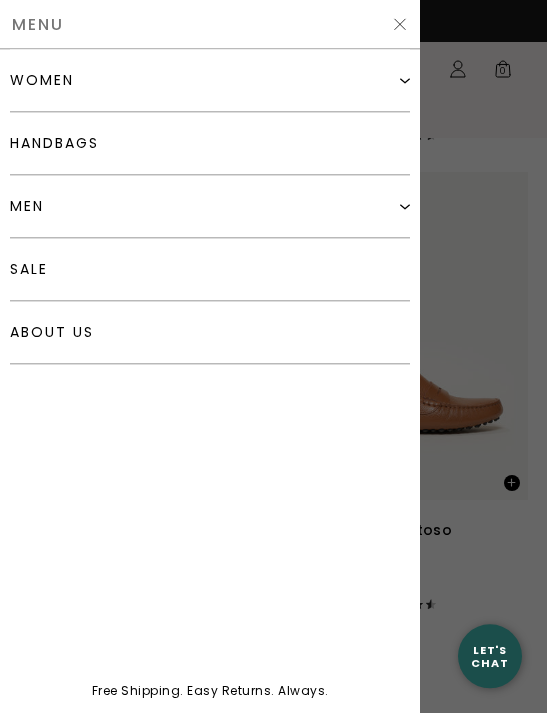 scroll, scrollTop: 16111, scrollLeft: 0, axis: vertical 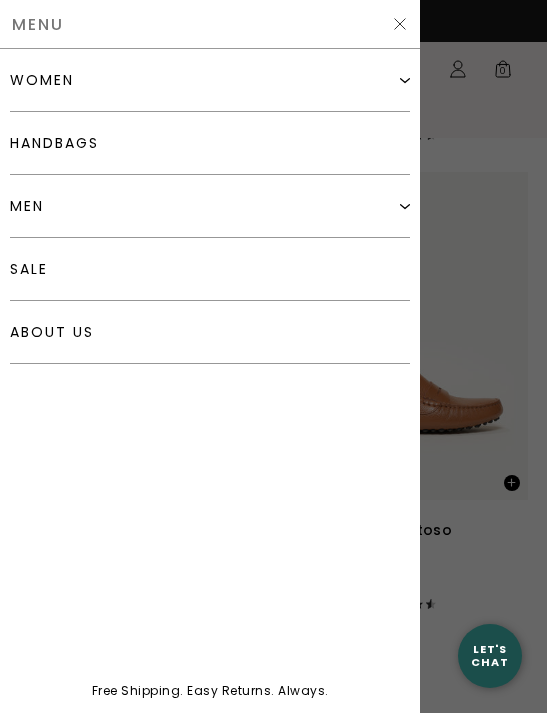 click on "women" at bounding box center [210, 80] 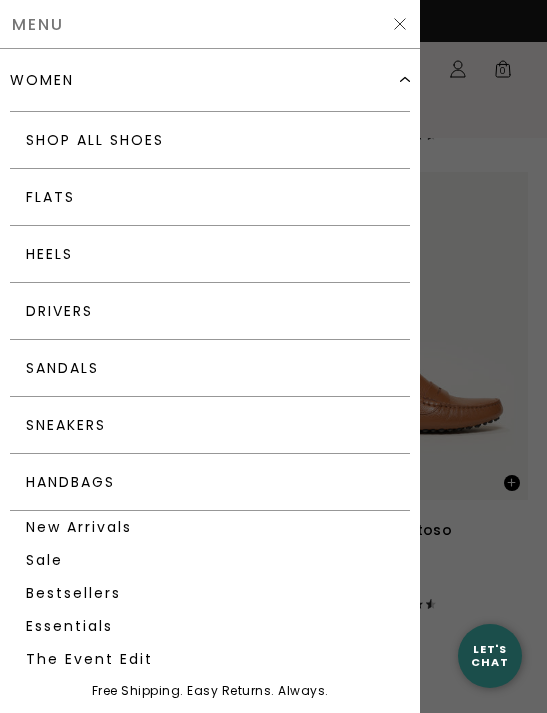 click on "Heels" at bounding box center (210, 254) 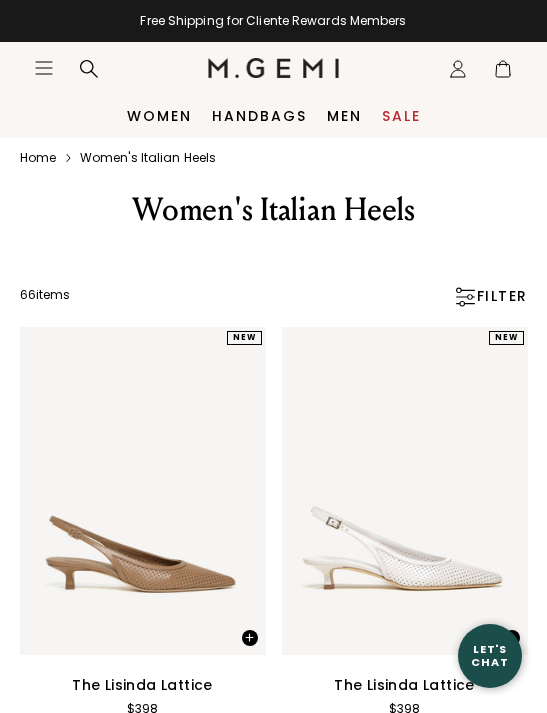 scroll, scrollTop: 0, scrollLeft: 0, axis: both 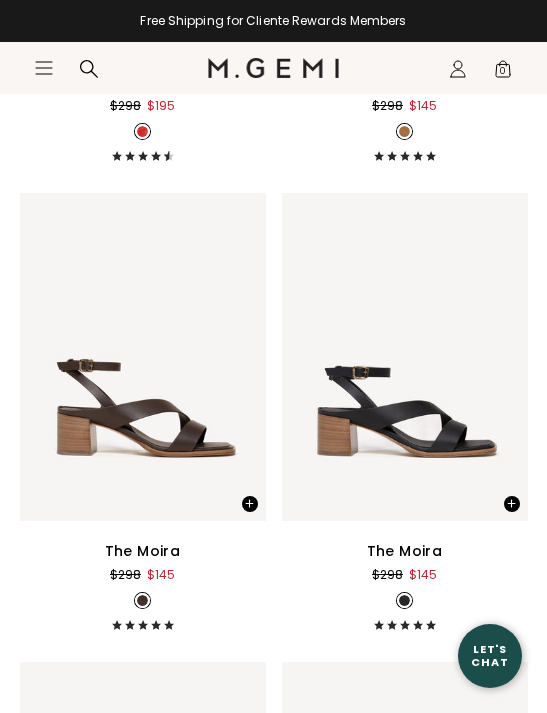 click on "The Moira" at bounding box center [405, 551] 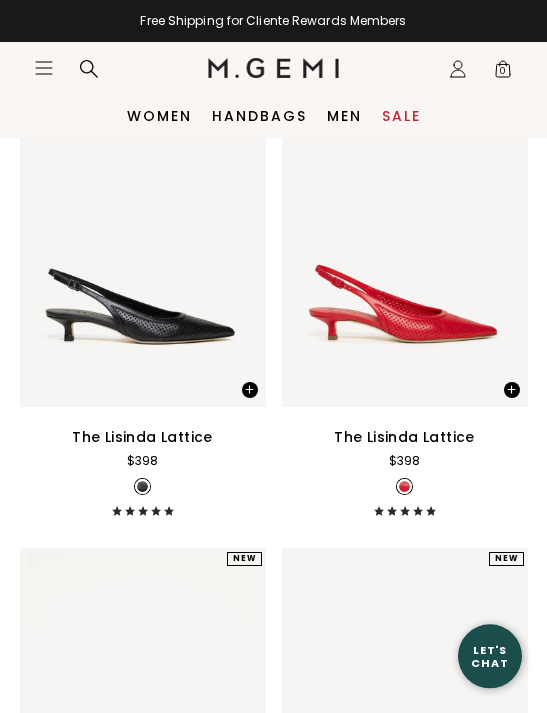scroll, scrollTop: 715, scrollLeft: 0, axis: vertical 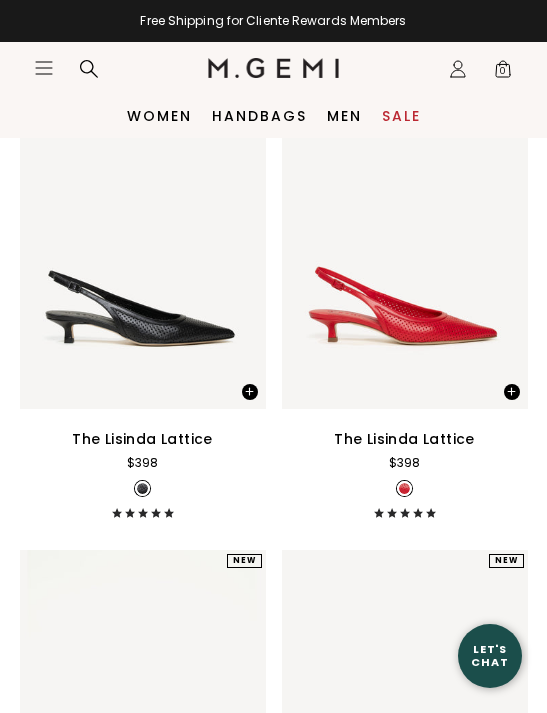 click on "Icons/20x20/hamburger@2x" 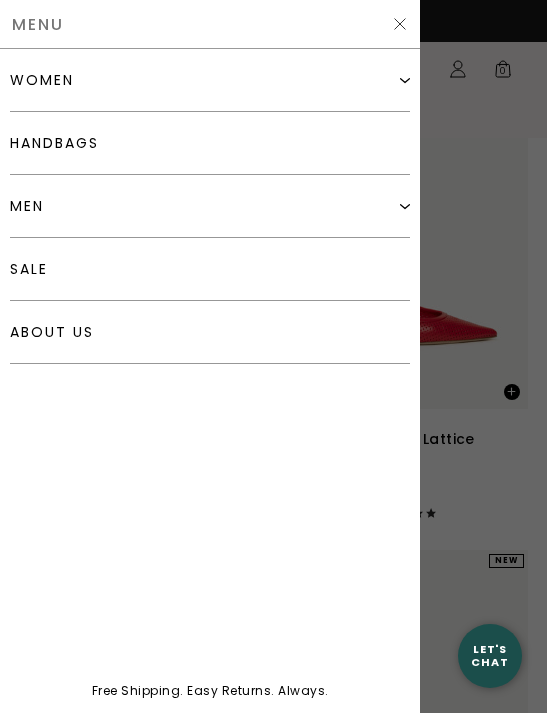 click on "women" at bounding box center [210, 80] 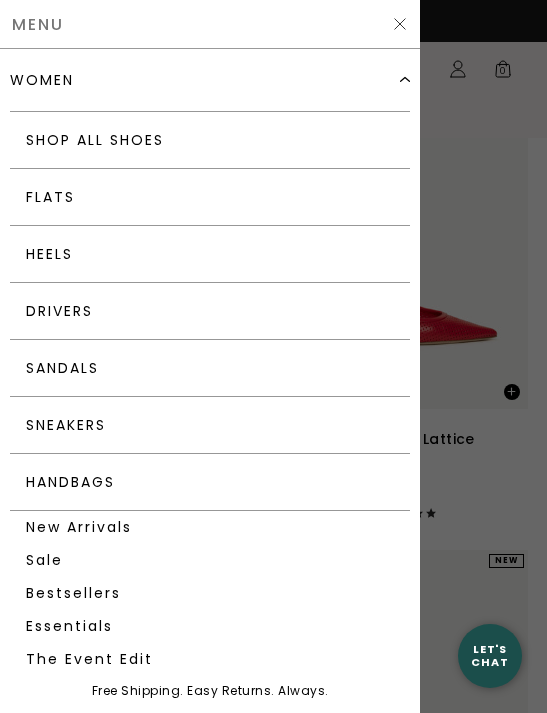 click on "Flats" at bounding box center (210, 197) 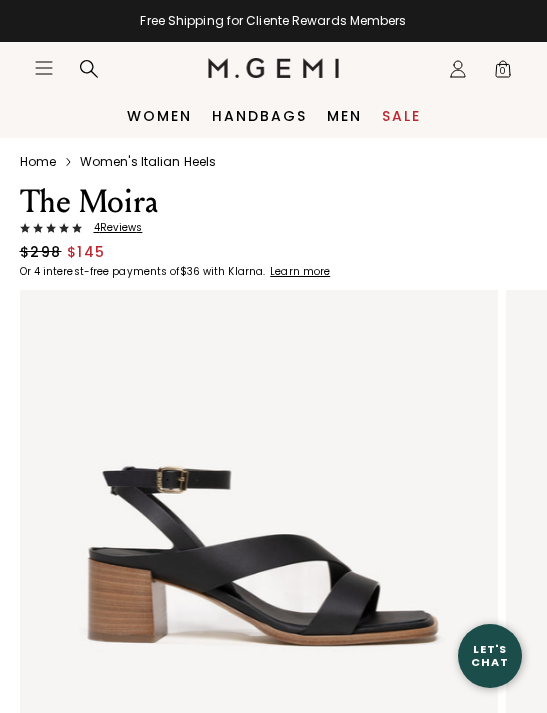 scroll, scrollTop: 0, scrollLeft: 0, axis: both 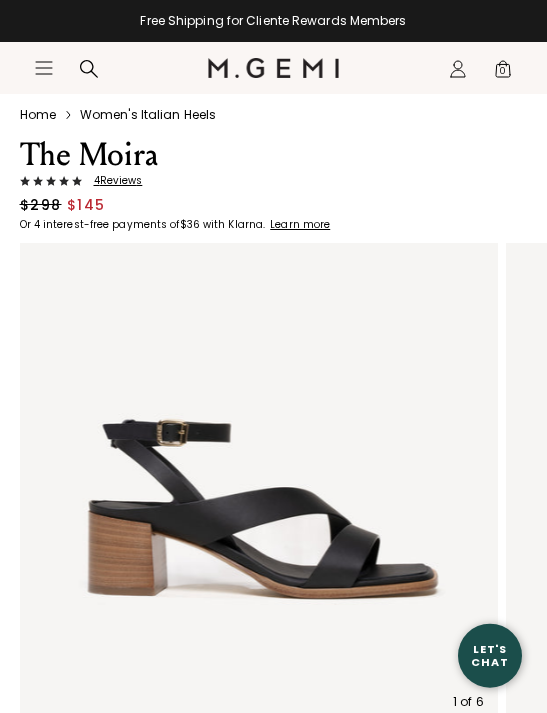 click on "4  Review s" at bounding box center [112, 181] 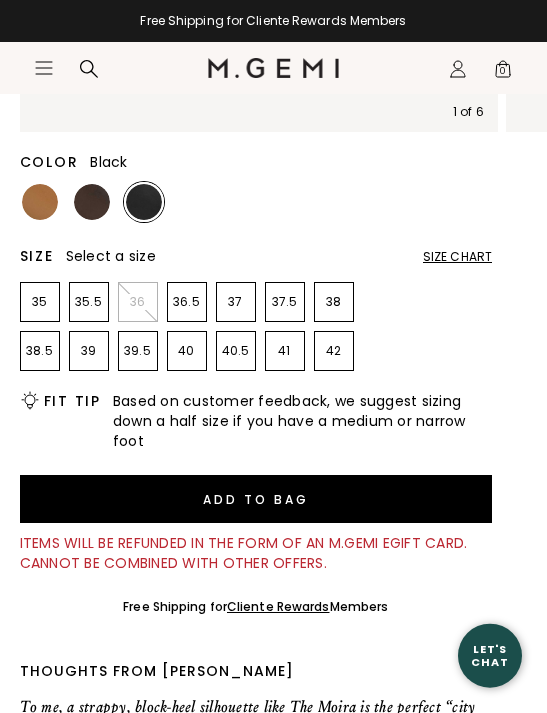 scroll, scrollTop: 638, scrollLeft: 0, axis: vertical 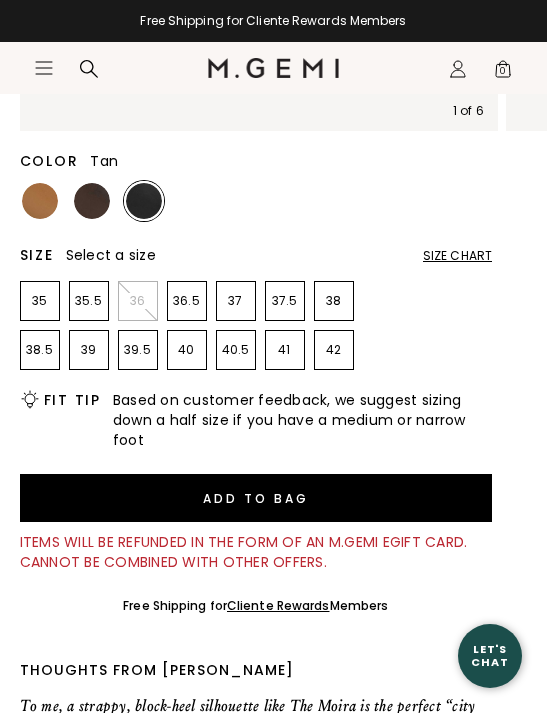 click at bounding box center (40, 201) 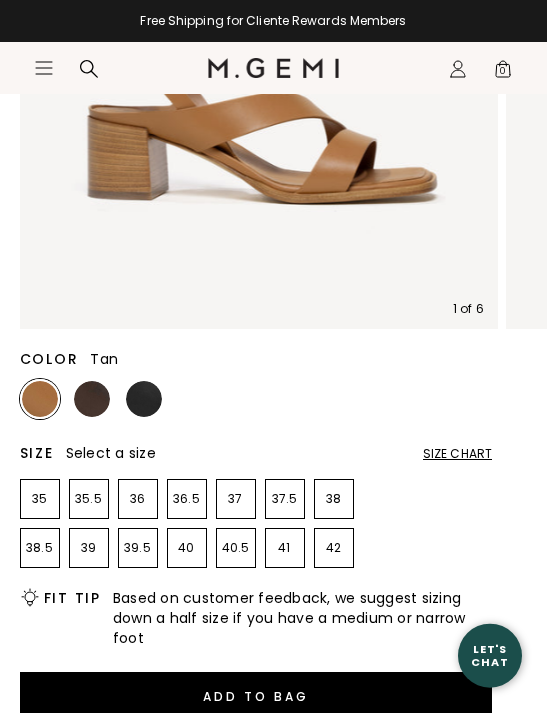 scroll, scrollTop: 441, scrollLeft: 0, axis: vertical 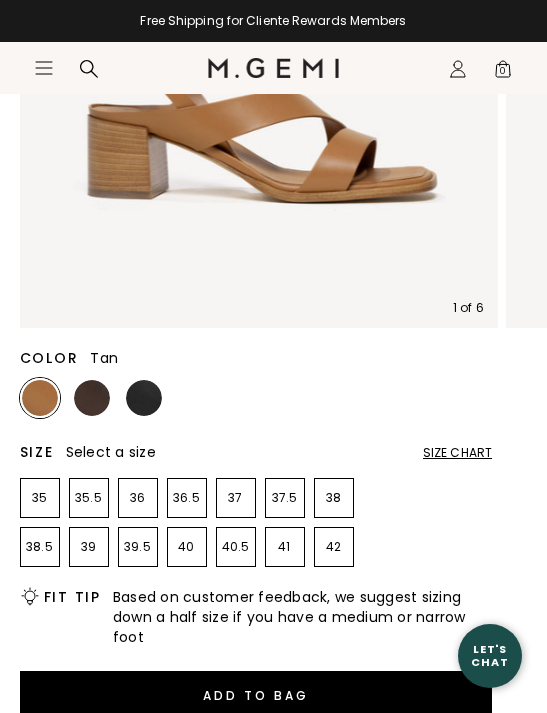 click at bounding box center [92, 398] 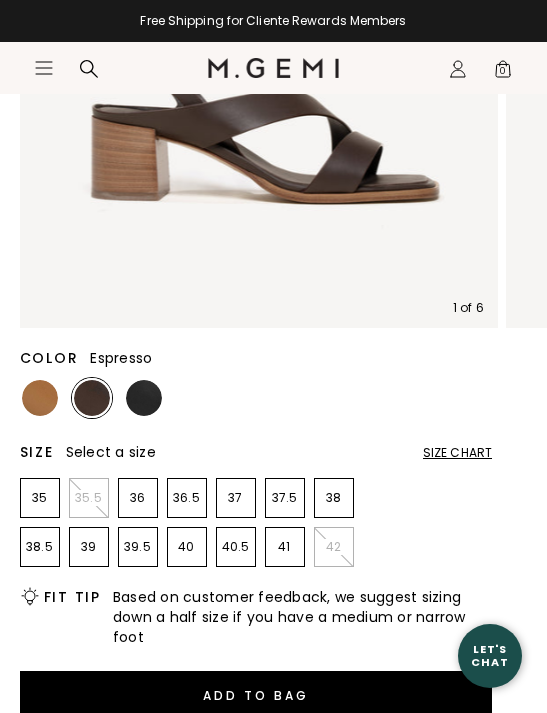 click at bounding box center (144, 398) 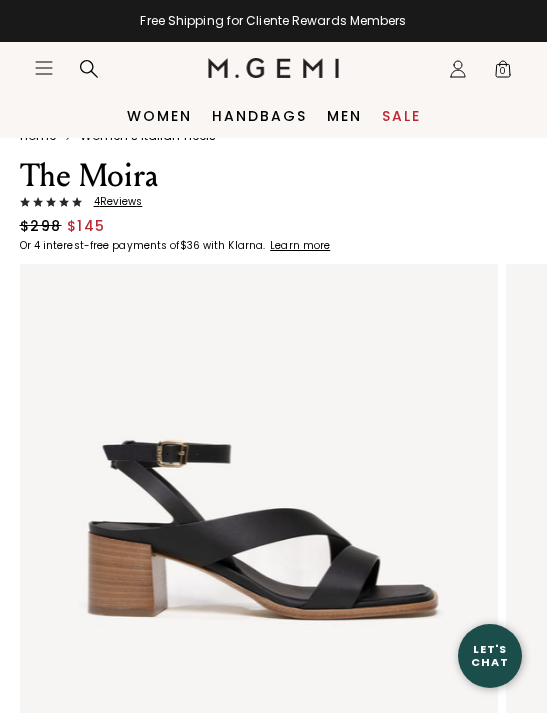scroll, scrollTop: 0, scrollLeft: 0, axis: both 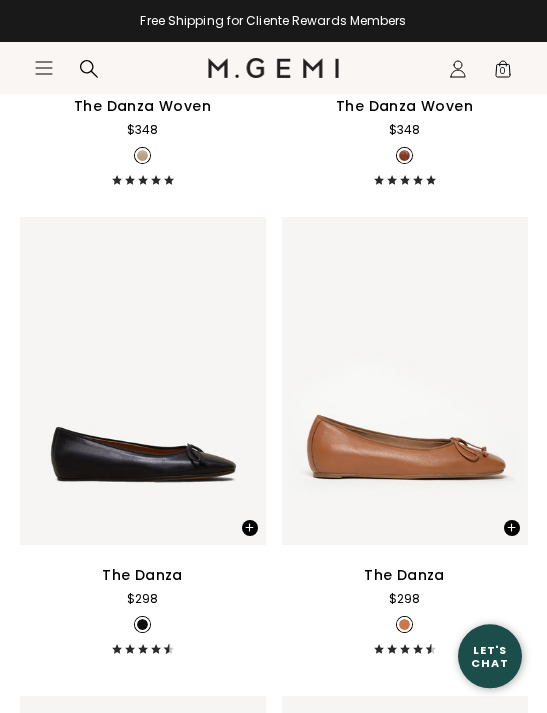 click on "The Danza" at bounding box center [404, 575] 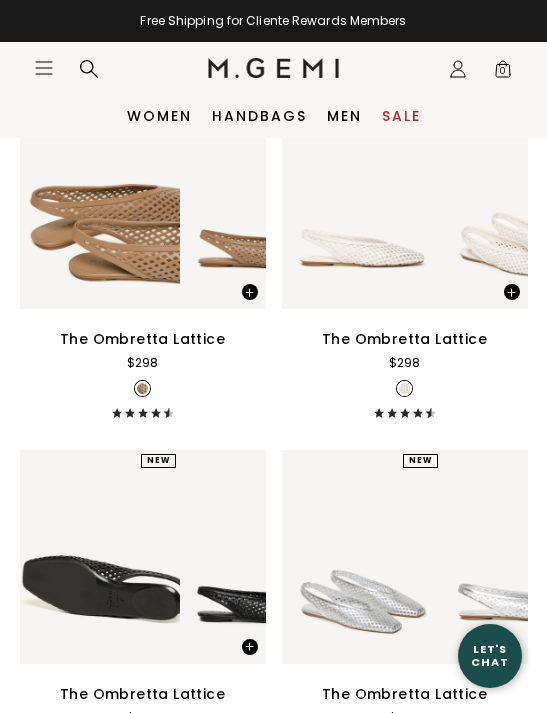 scroll, scrollTop: 0, scrollLeft: 0, axis: both 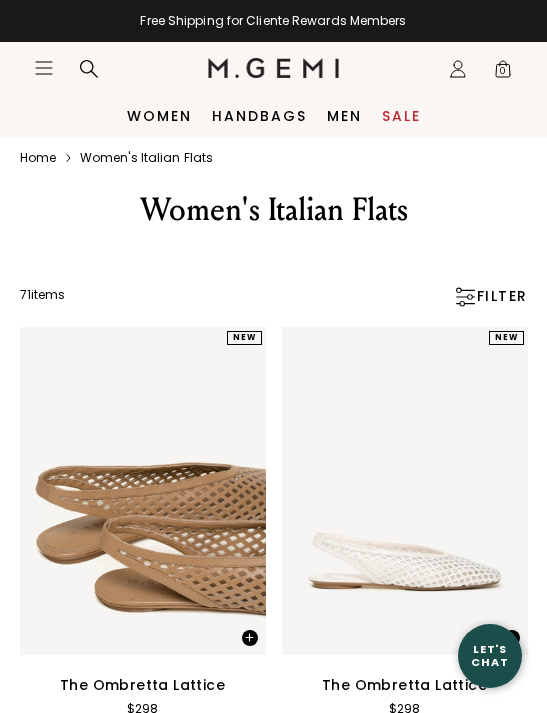 click 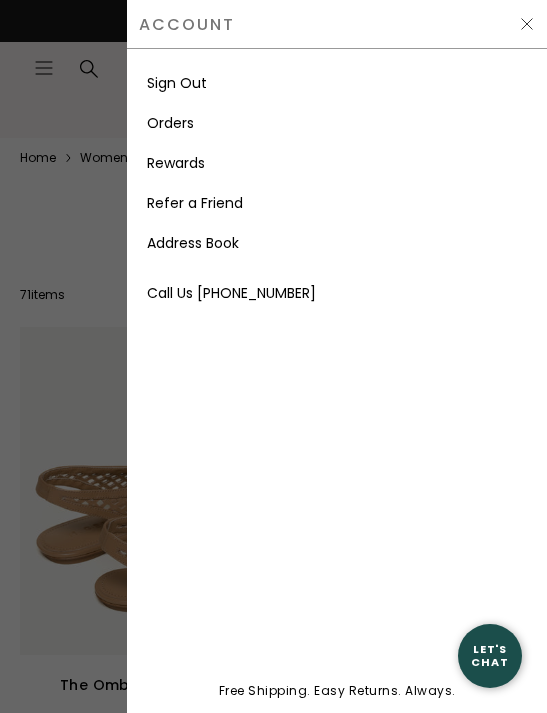 click on "Orders" at bounding box center (170, 123) 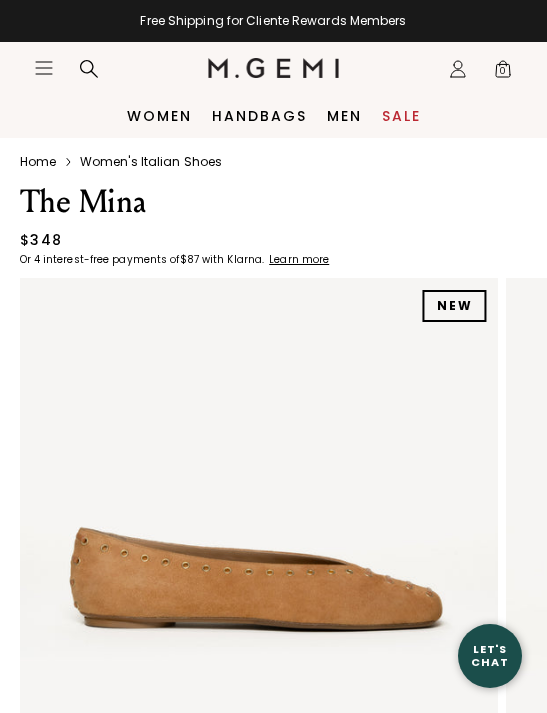 scroll, scrollTop: 0, scrollLeft: 0, axis: both 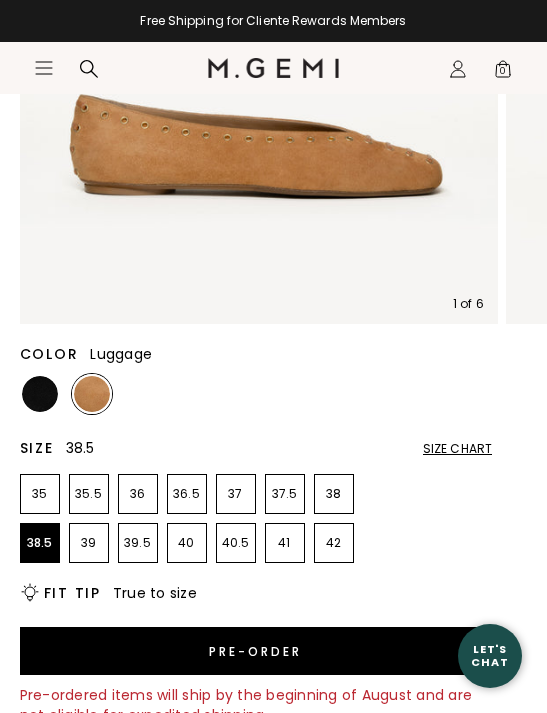 click on "38.5" at bounding box center (40, 543) 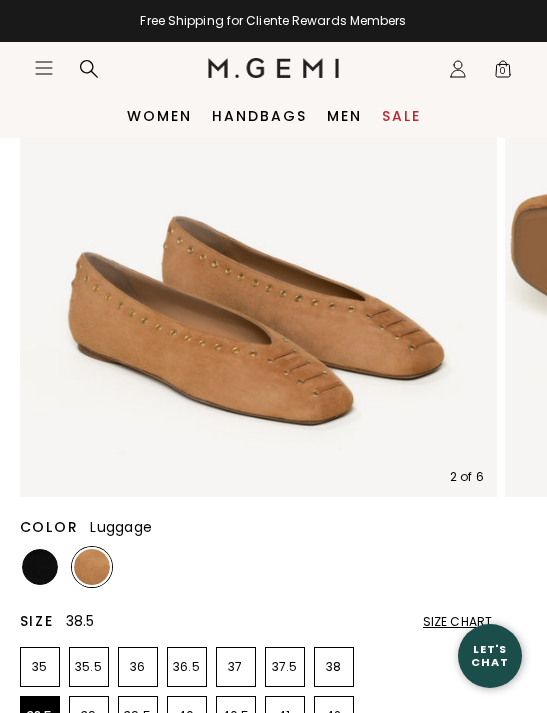 scroll, scrollTop: 229, scrollLeft: 0, axis: vertical 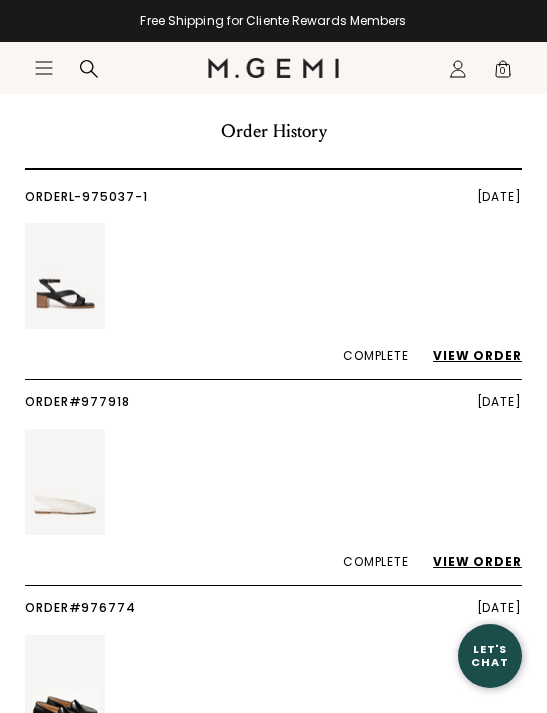 click at bounding box center (65, 482) 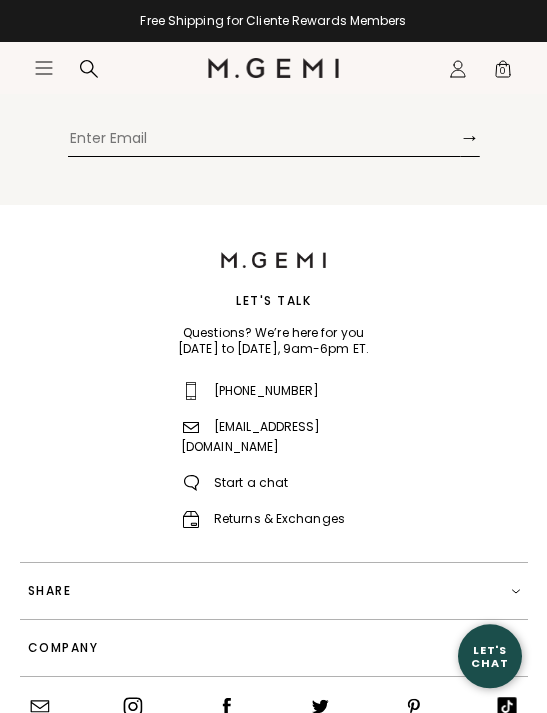 scroll, scrollTop: 1092, scrollLeft: 0, axis: vertical 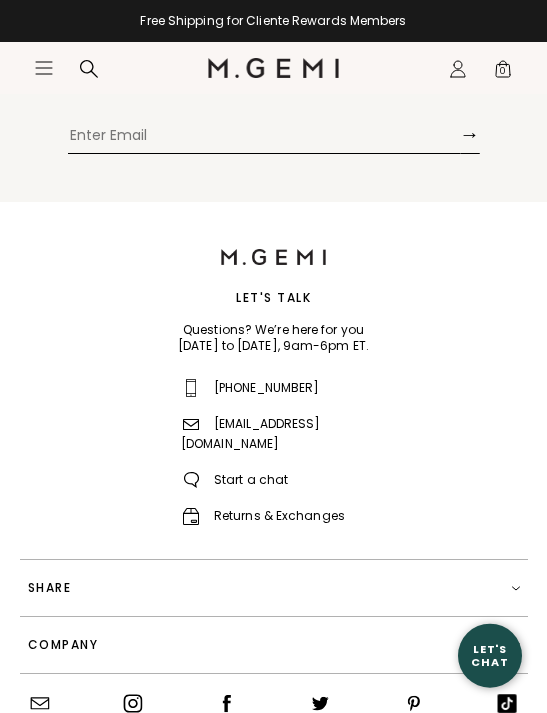 click on "Returns & Exchanges" at bounding box center (263, 515) 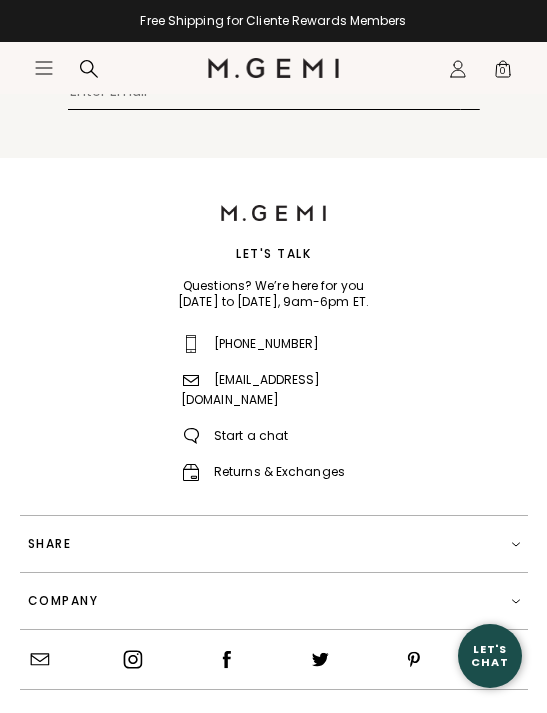 scroll, scrollTop: 1137, scrollLeft: 0, axis: vertical 